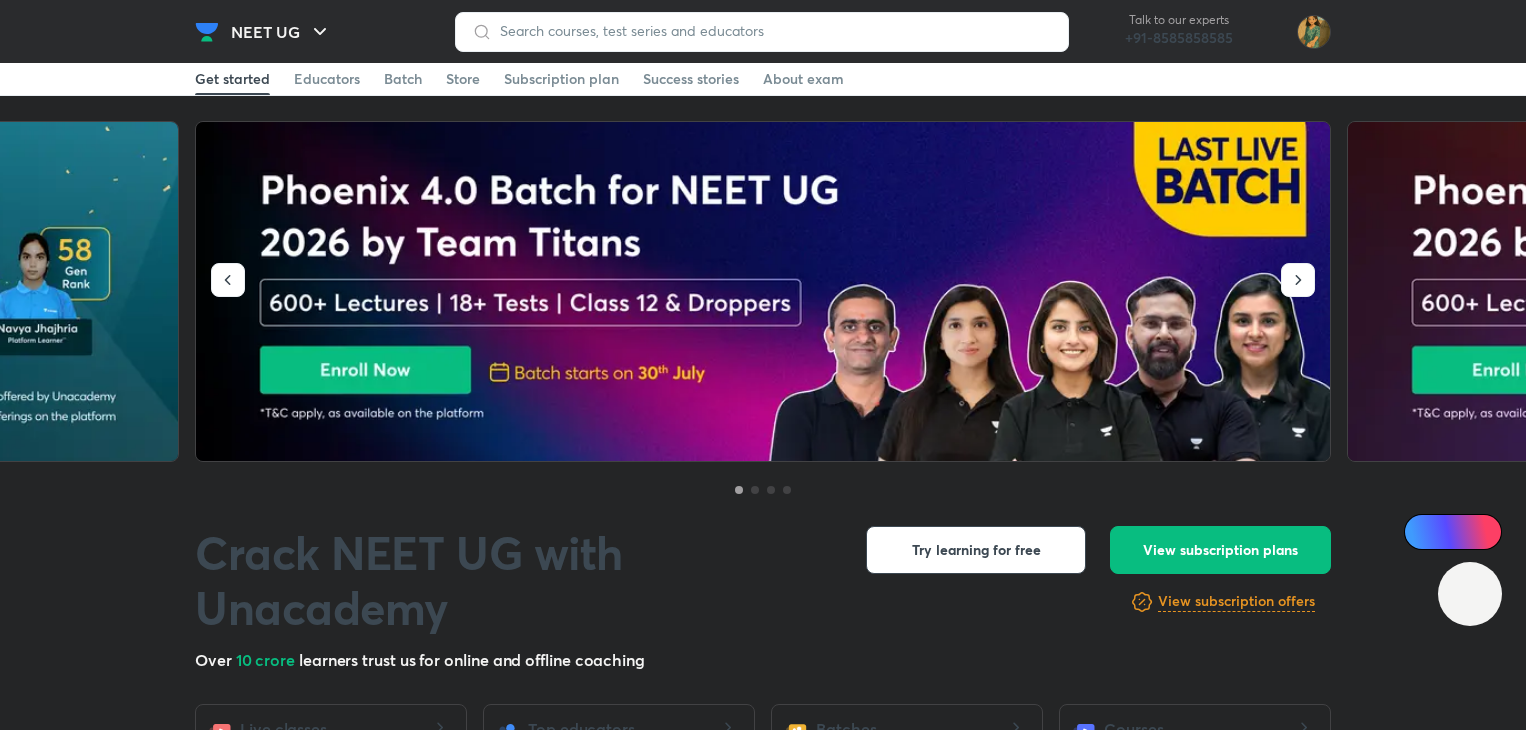 scroll, scrollTop: 0, scrollLeft: 0, axis: both 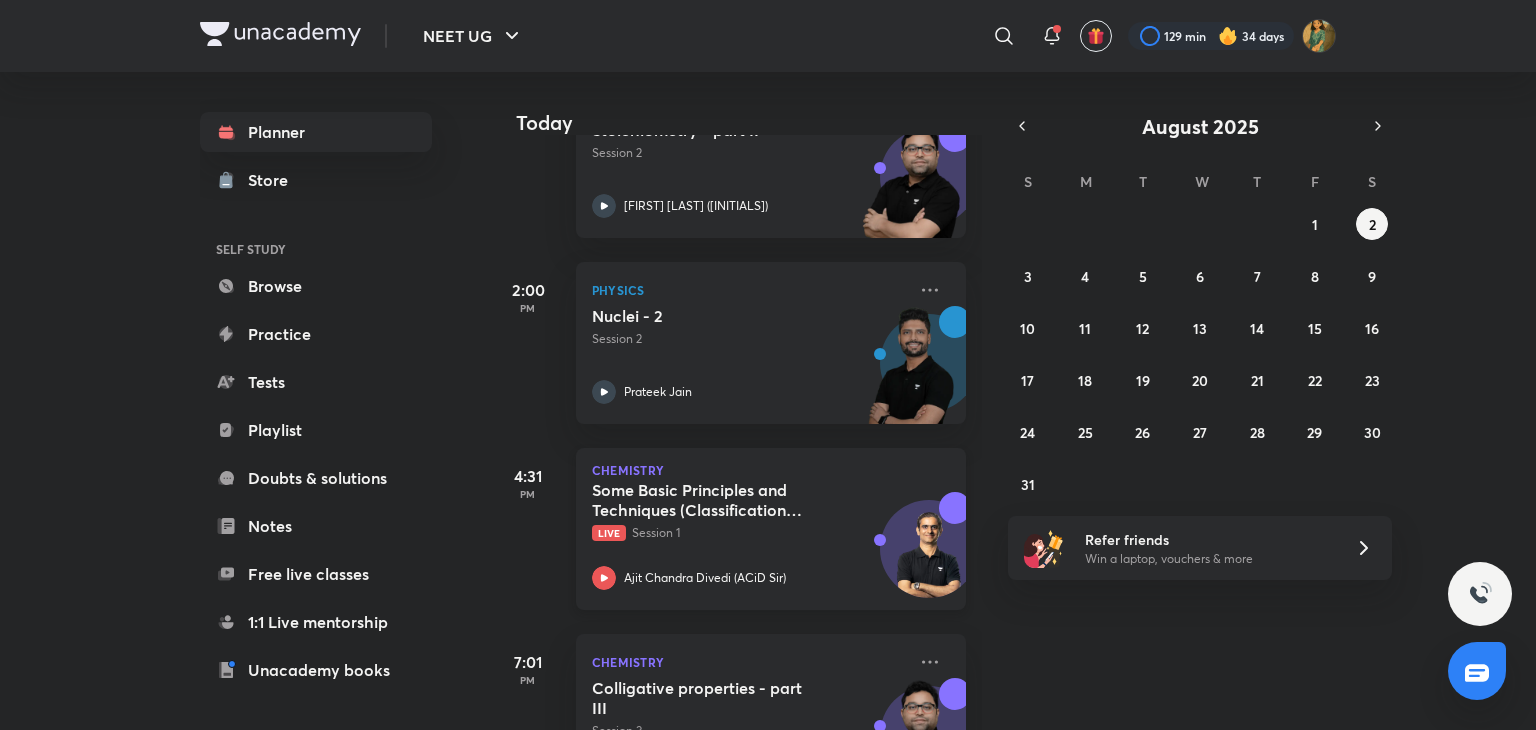 click 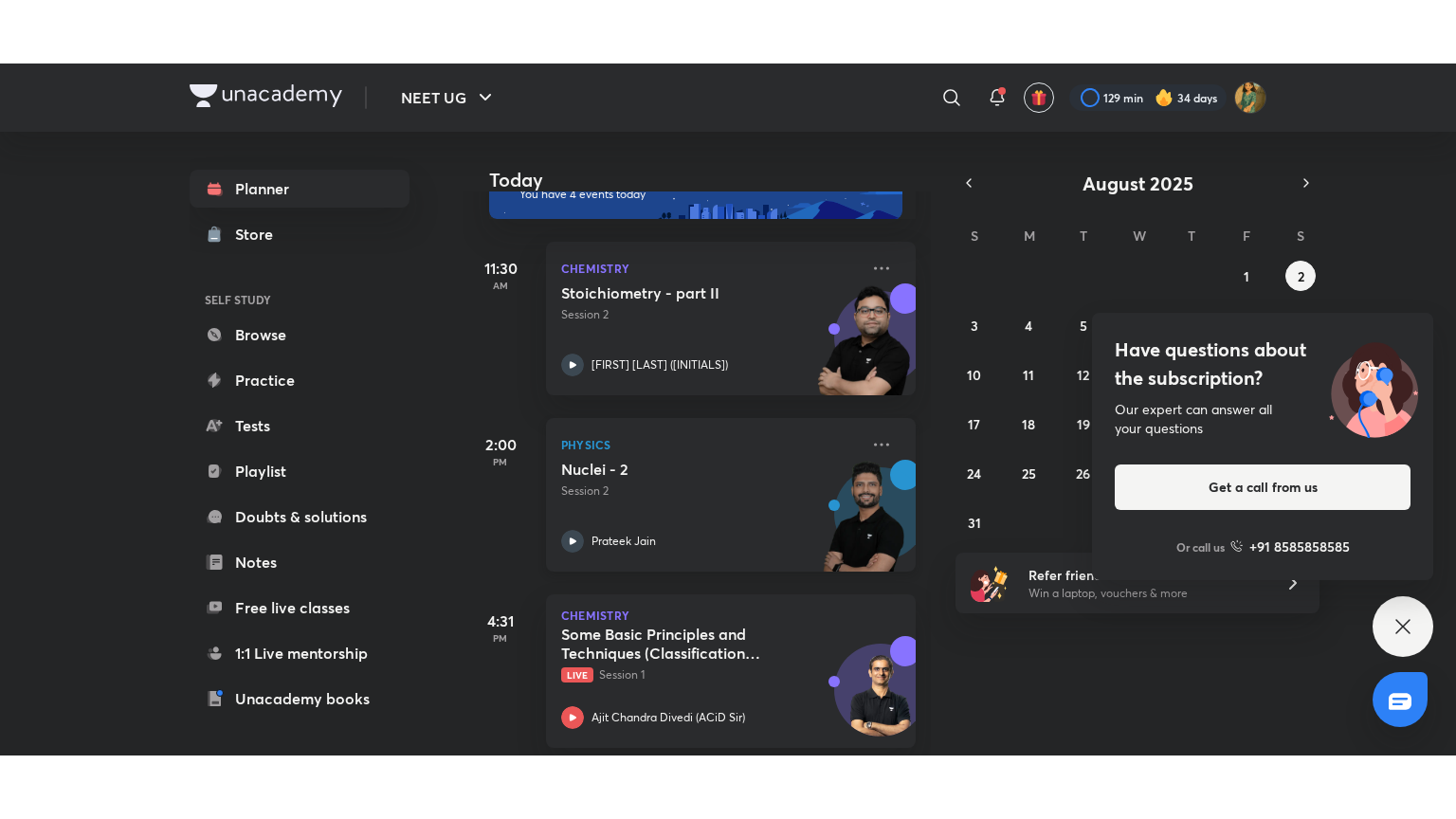 scroll, scrollTop: 57, scrollLeft: 0, axis: vertical 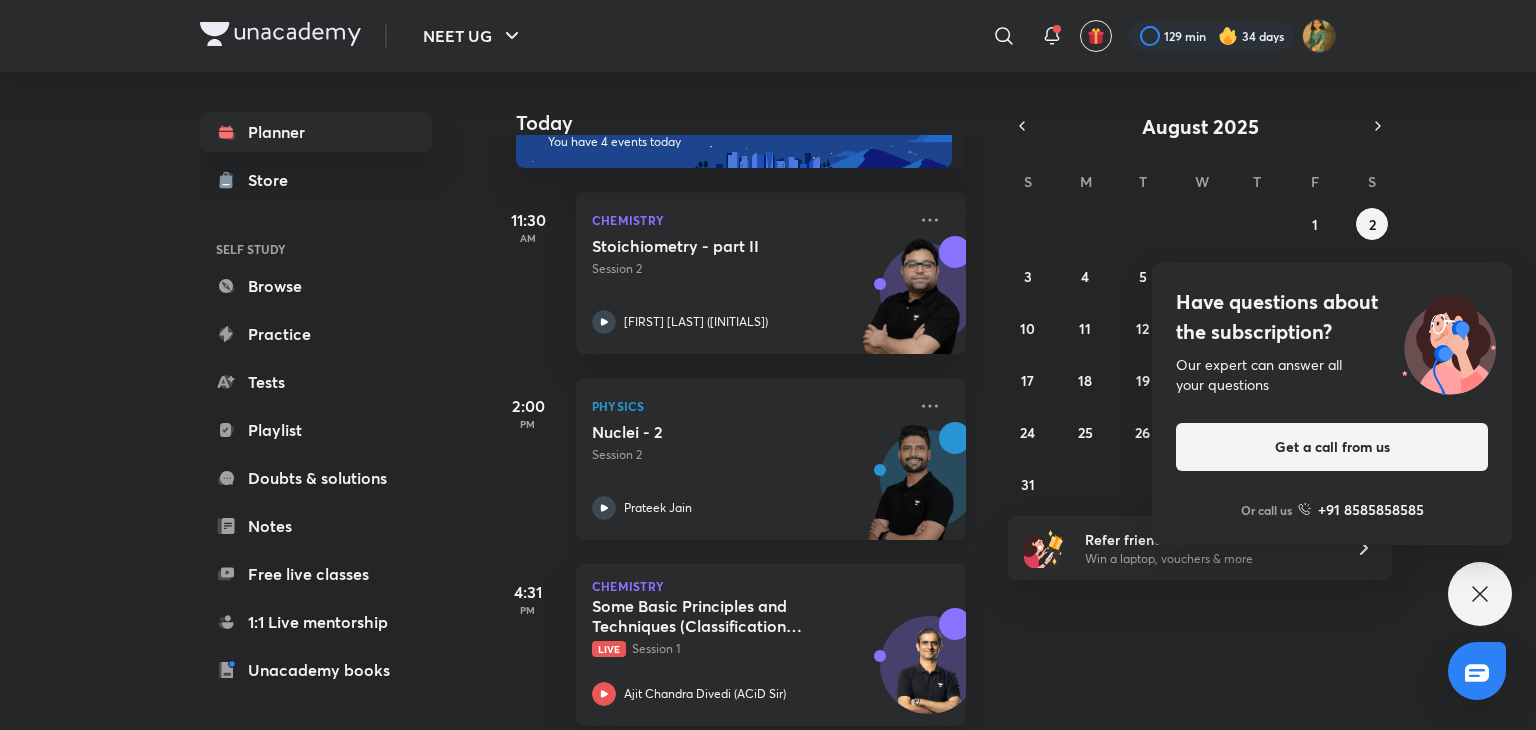 click 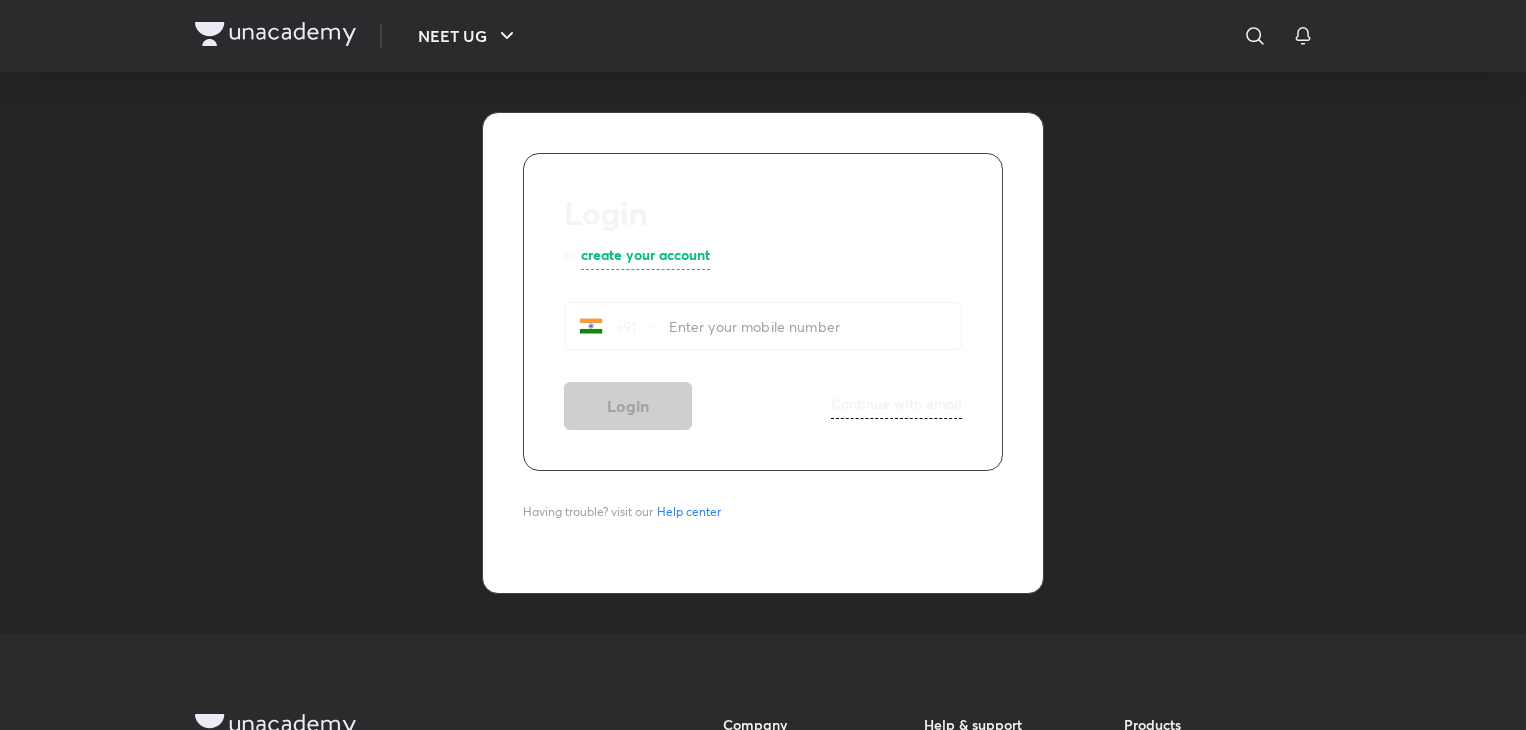 scroll, scrollTop: 0, scrollLeft: 0, axis: both 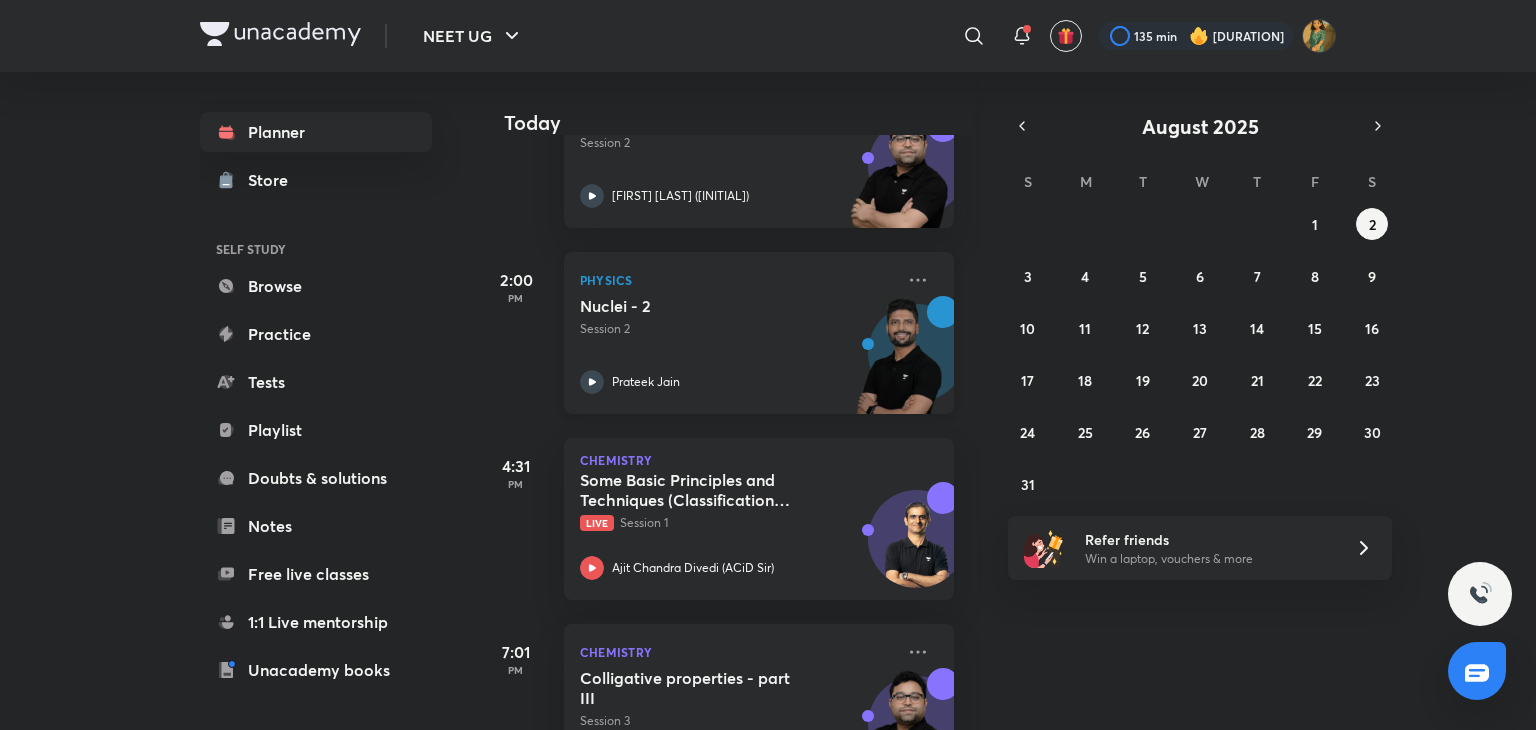 click 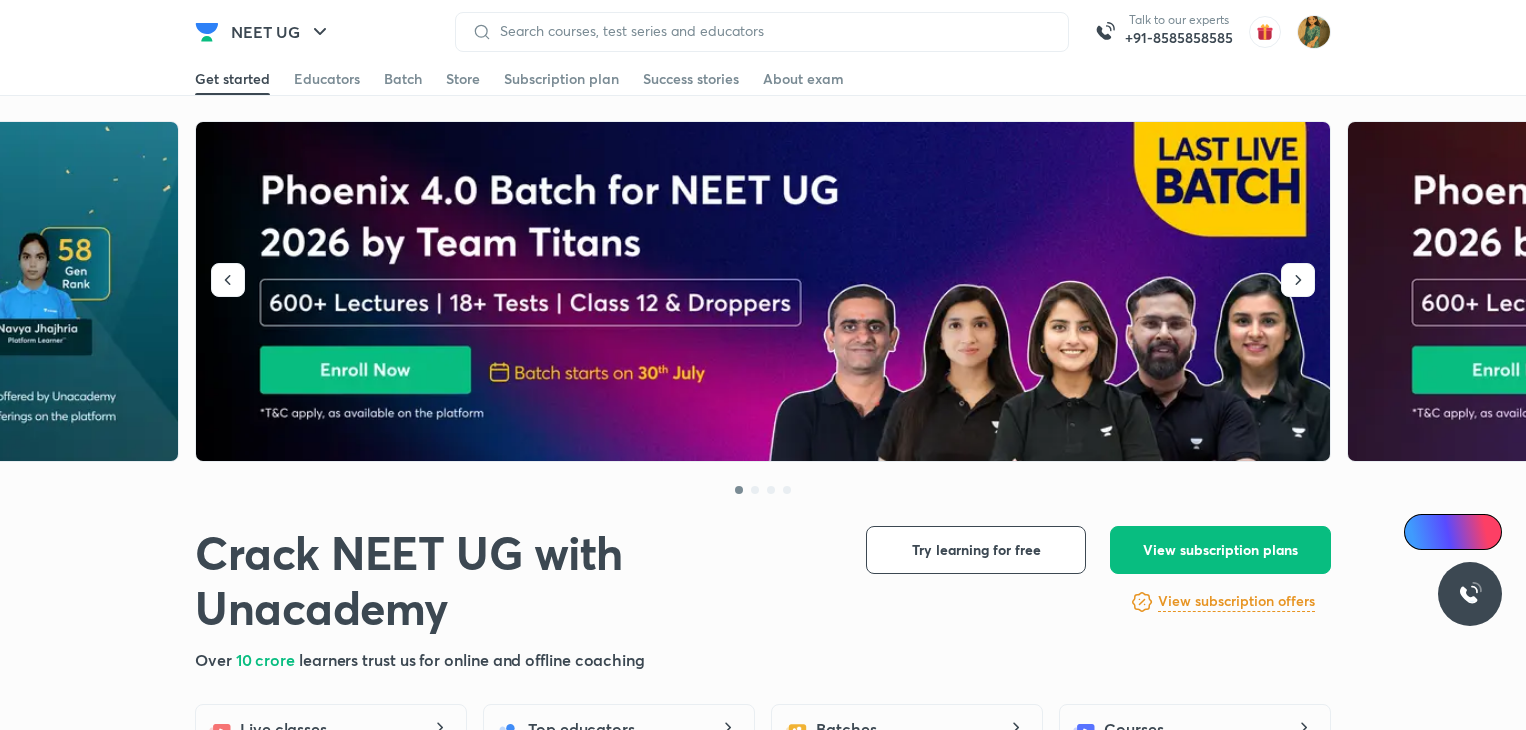 scroll, scrollTop: 0, scrollLeft: 0, axis: both 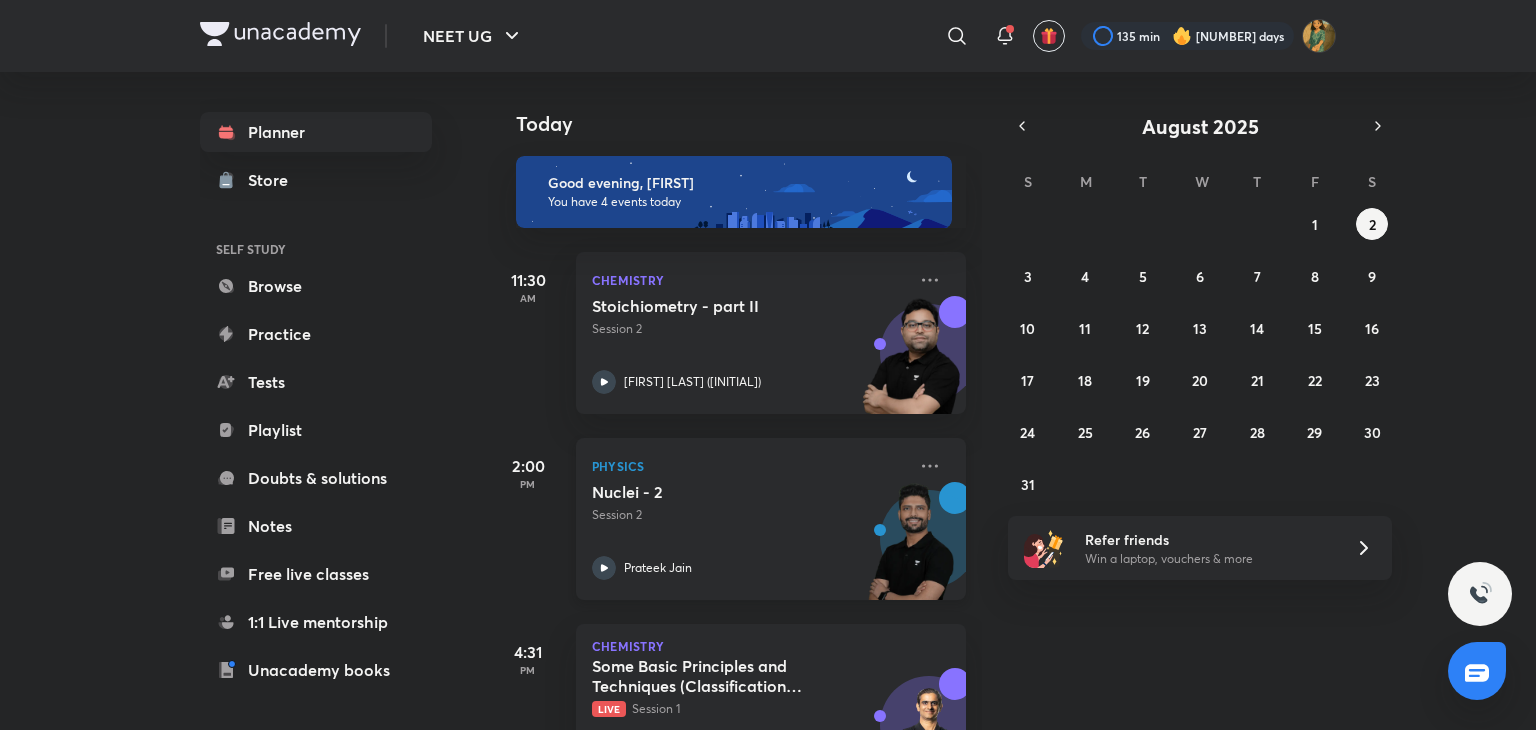 click 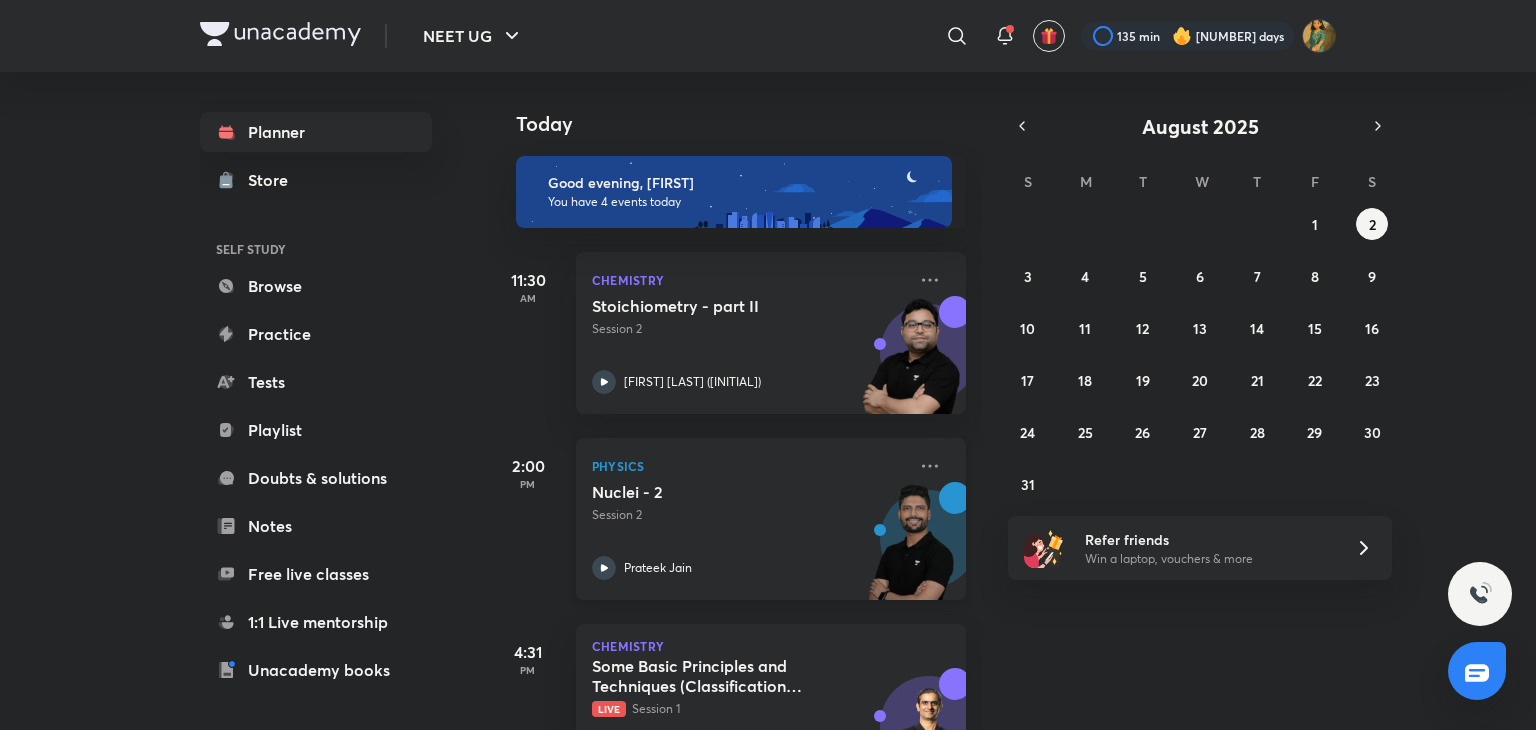 click 